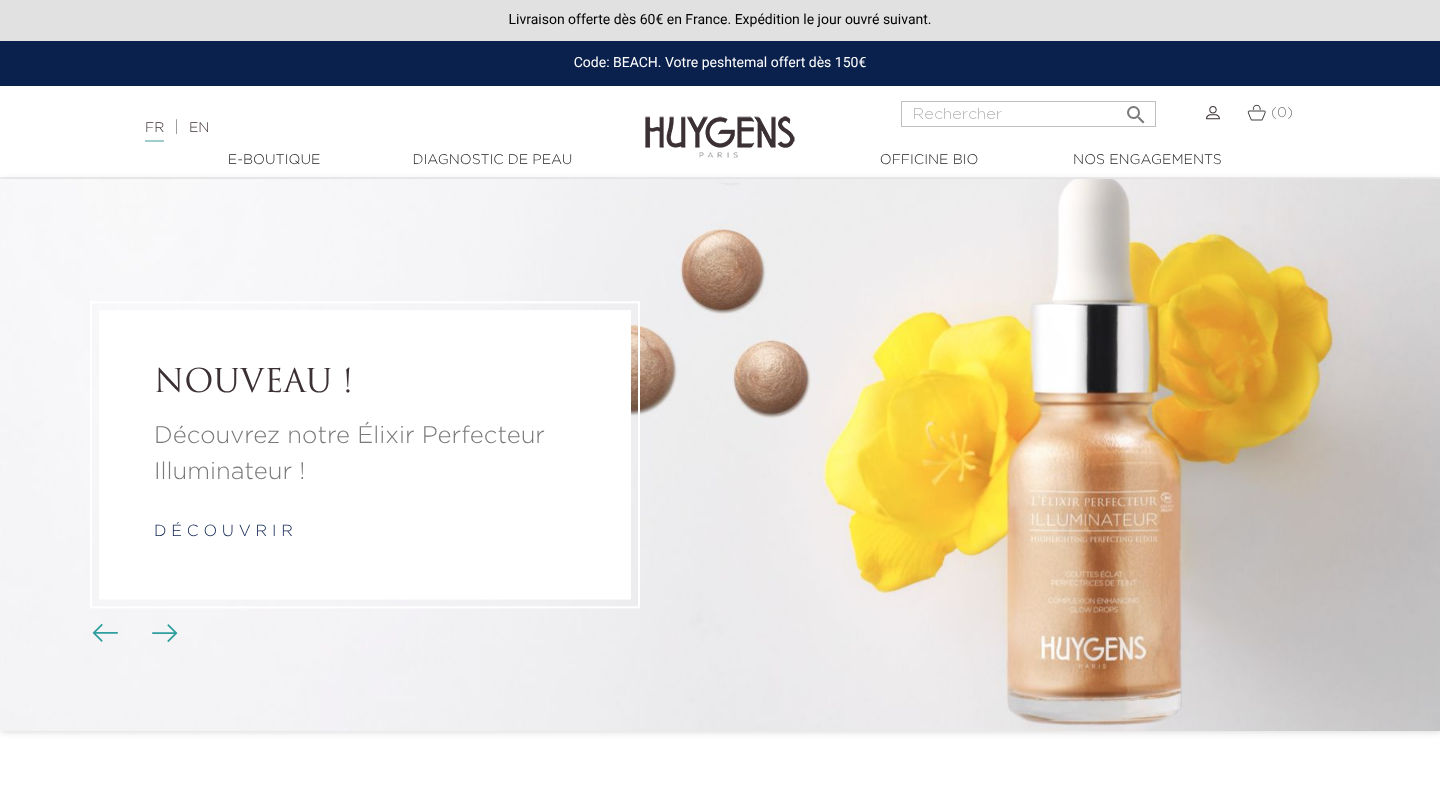 scroll, scrollTop: 0, scrollLeft: 0, axis: both 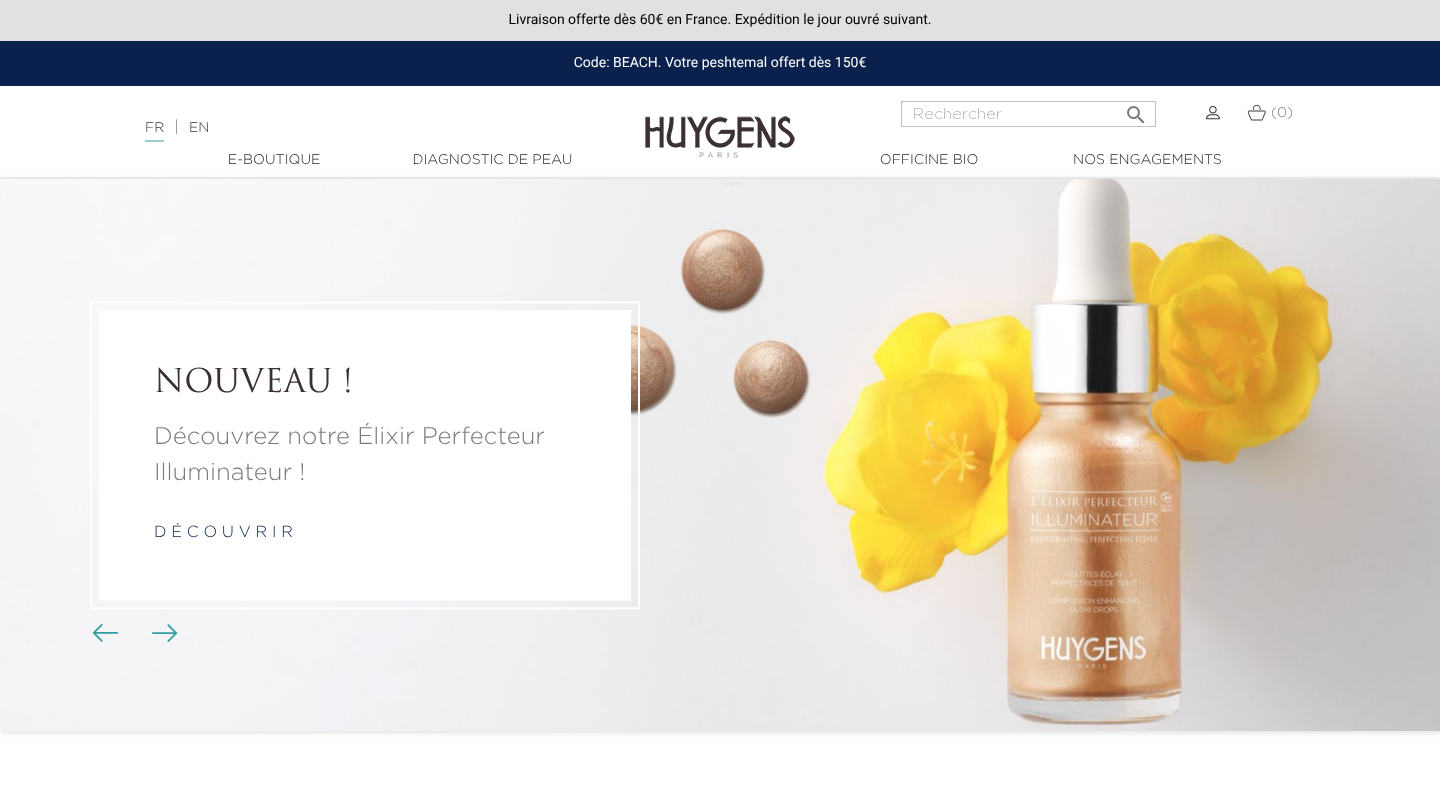 click at bounding box center (1213, 113) 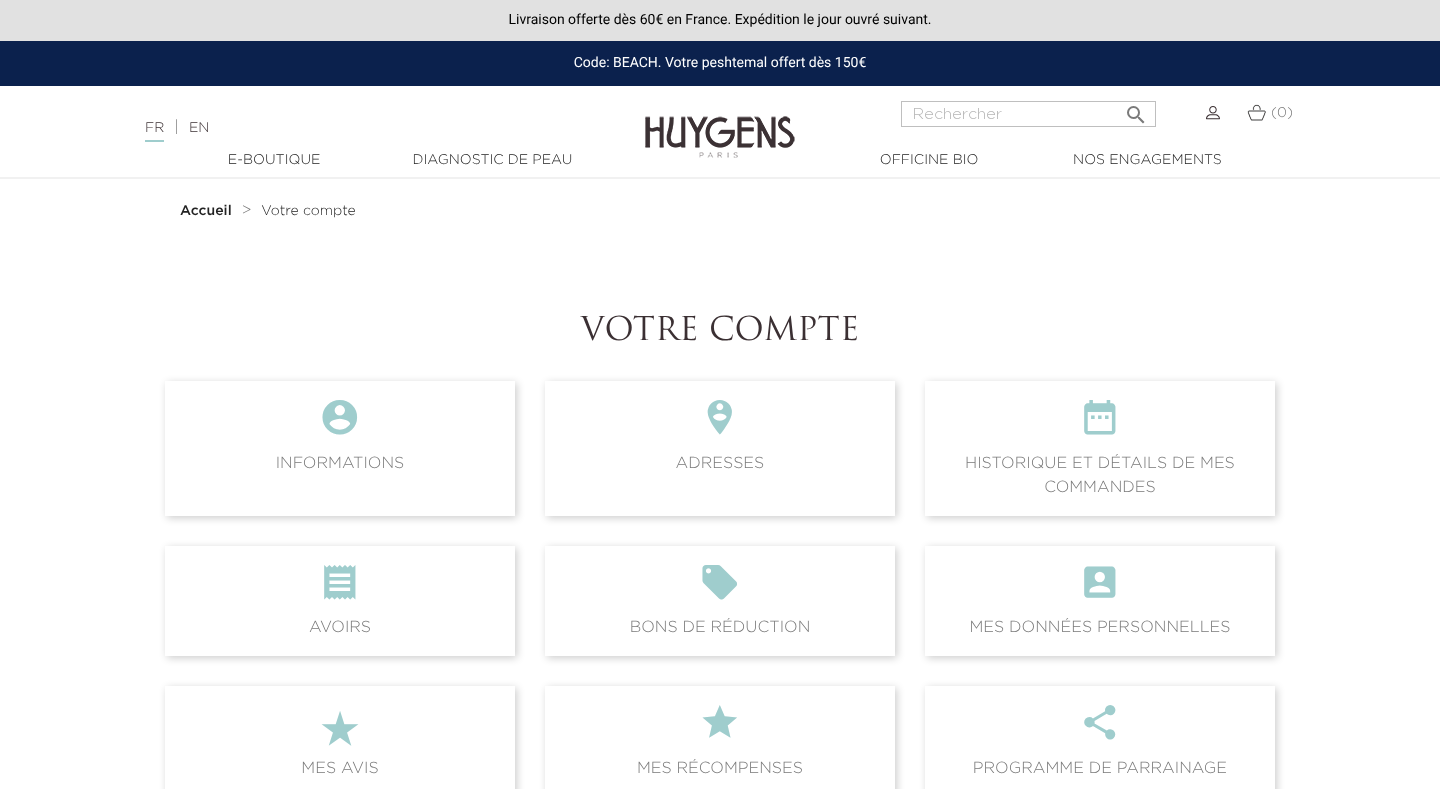 scroll, scrollTop: 0, scrollLeft: 0, axis: both 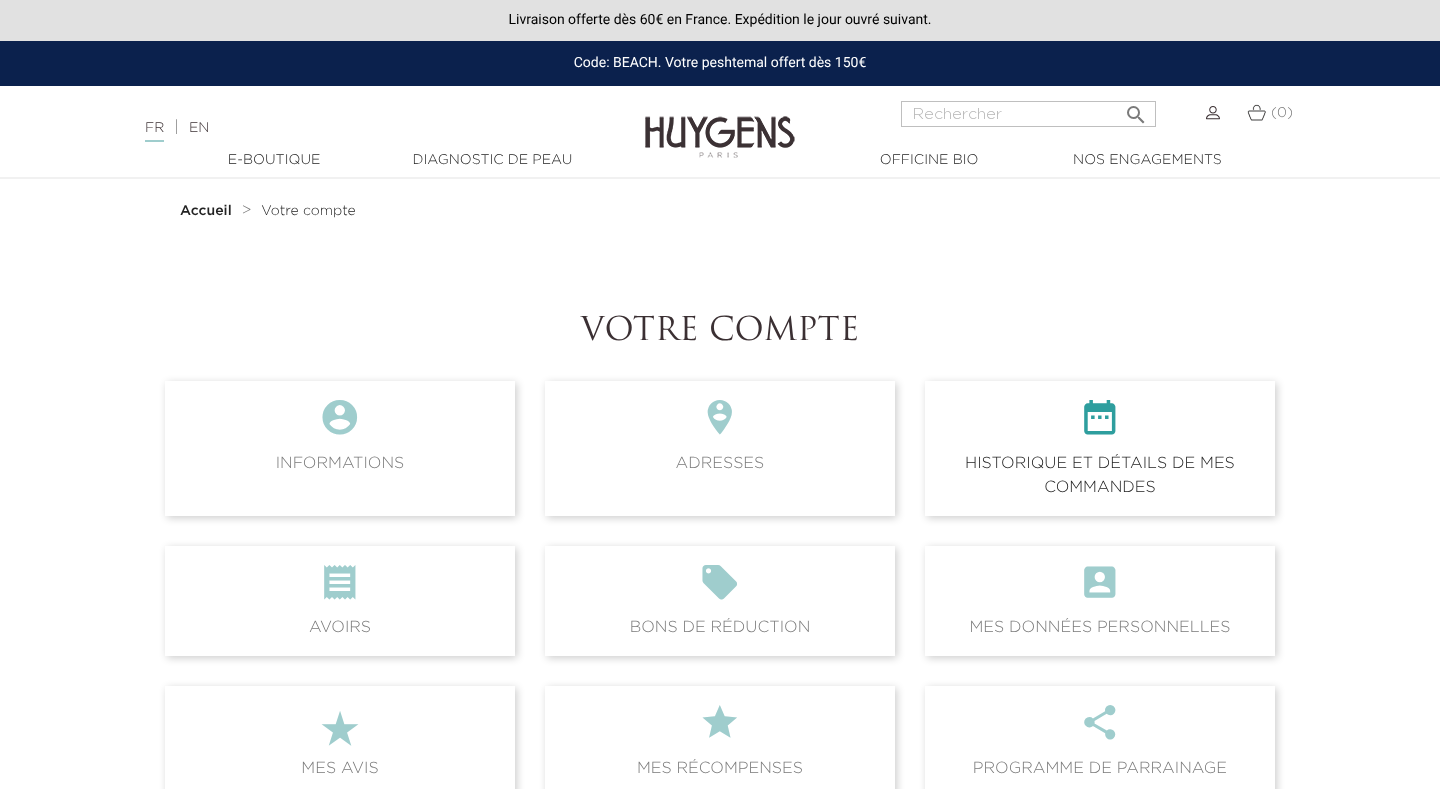click on "
Historique et détails de mes commandes" at bounding box center (1100, 448) 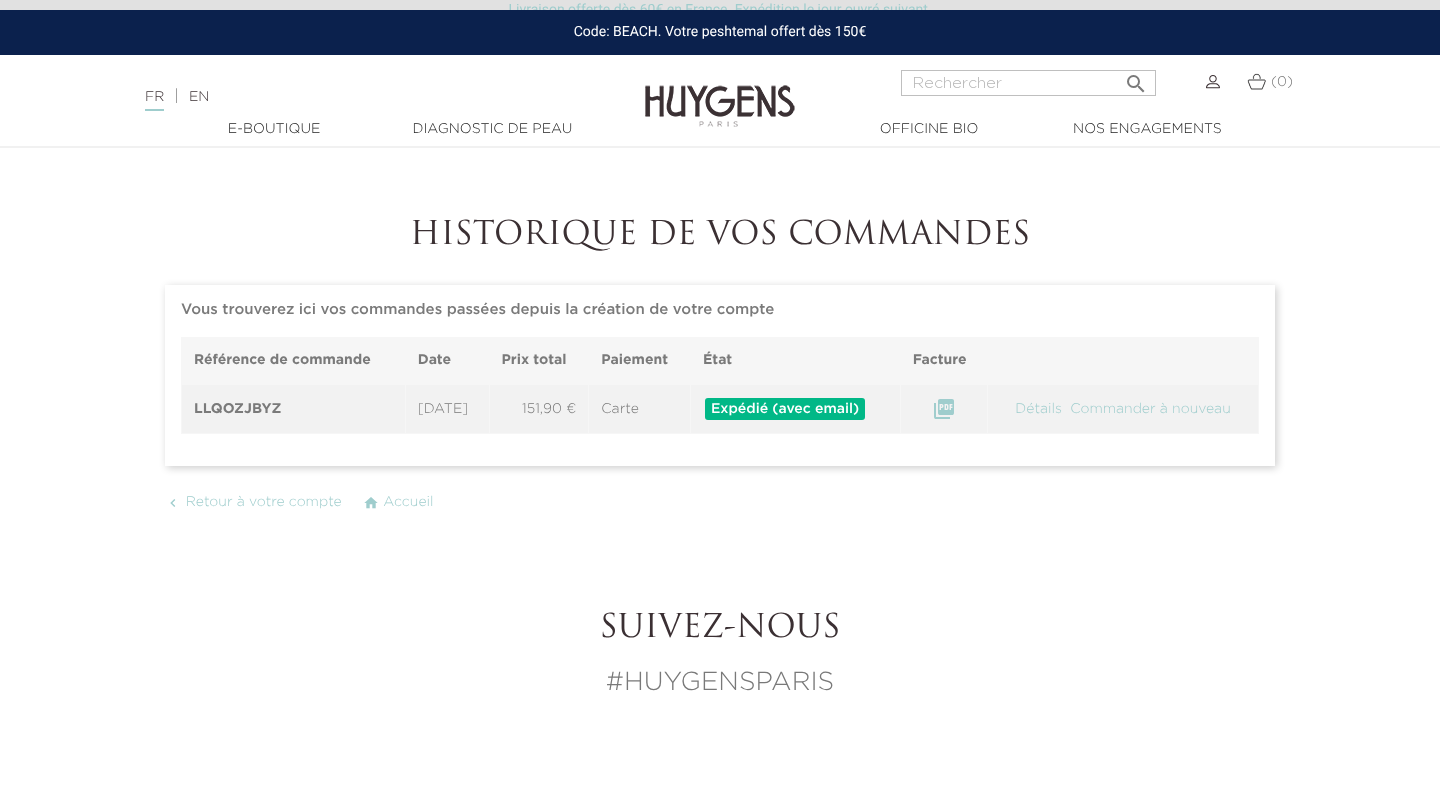 scroll, scrollTop: 100, scrollLeft: 0, axis: vertical 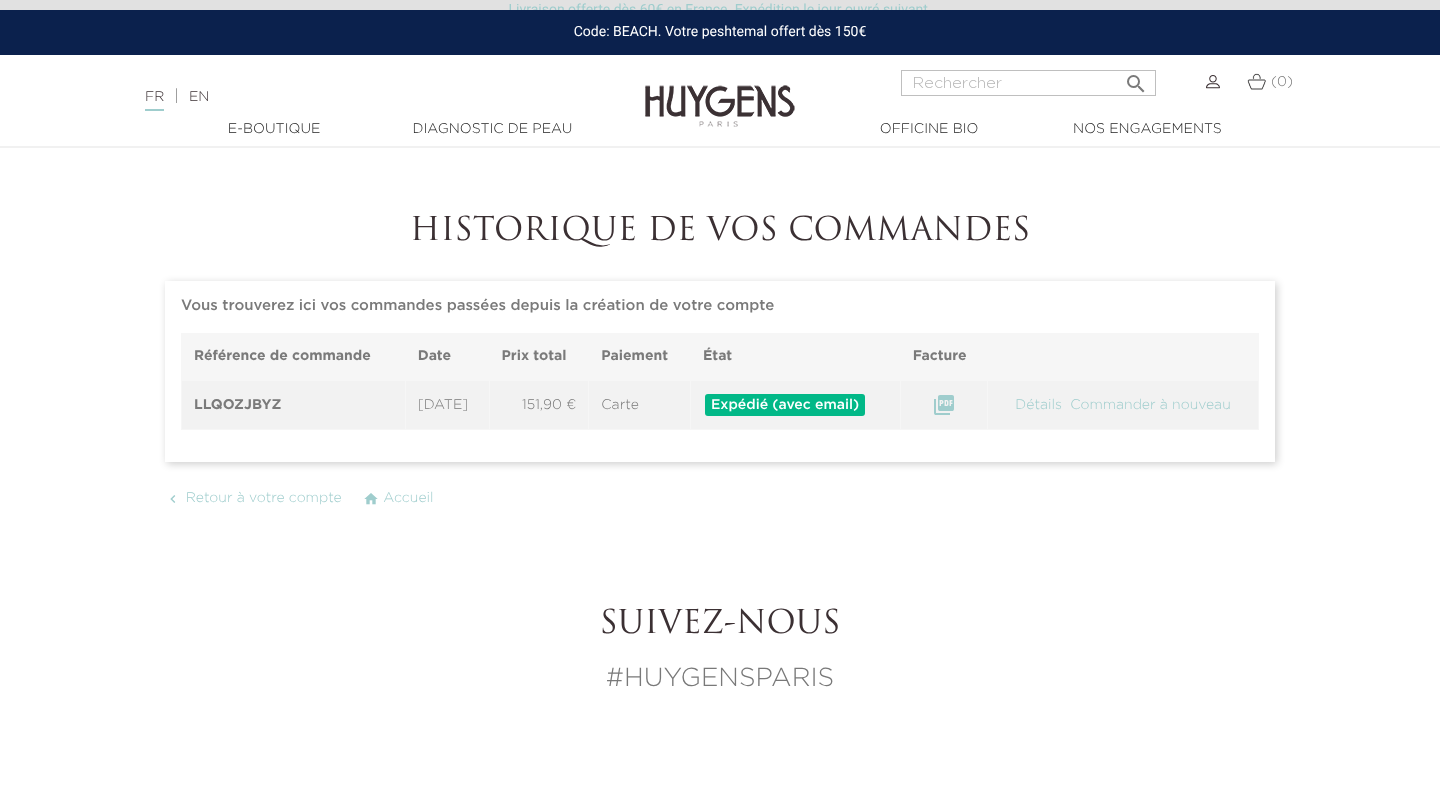 click at bounding box center [1213, 82] 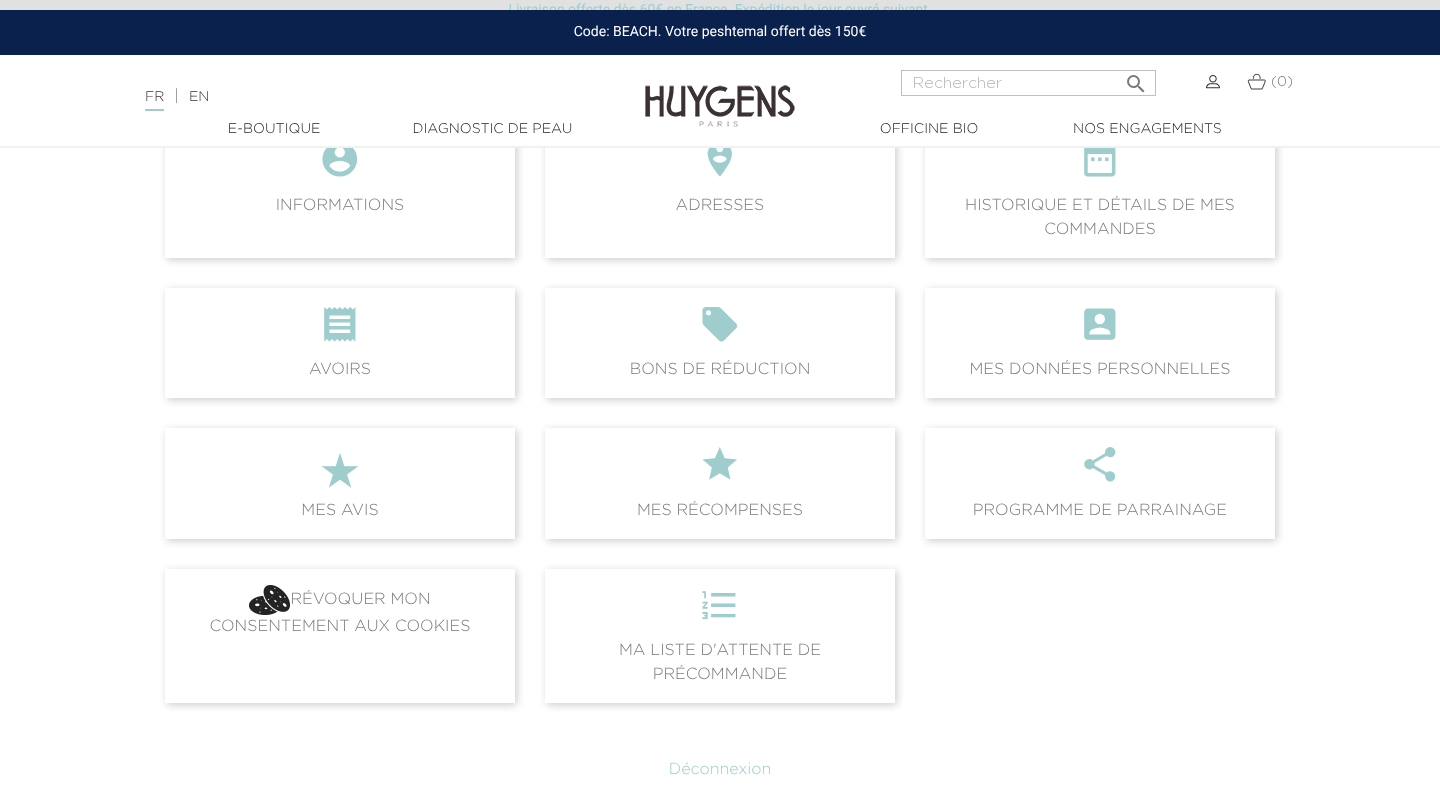 scroll, scrollTop: 0, scrollLeft: 0, axis: both 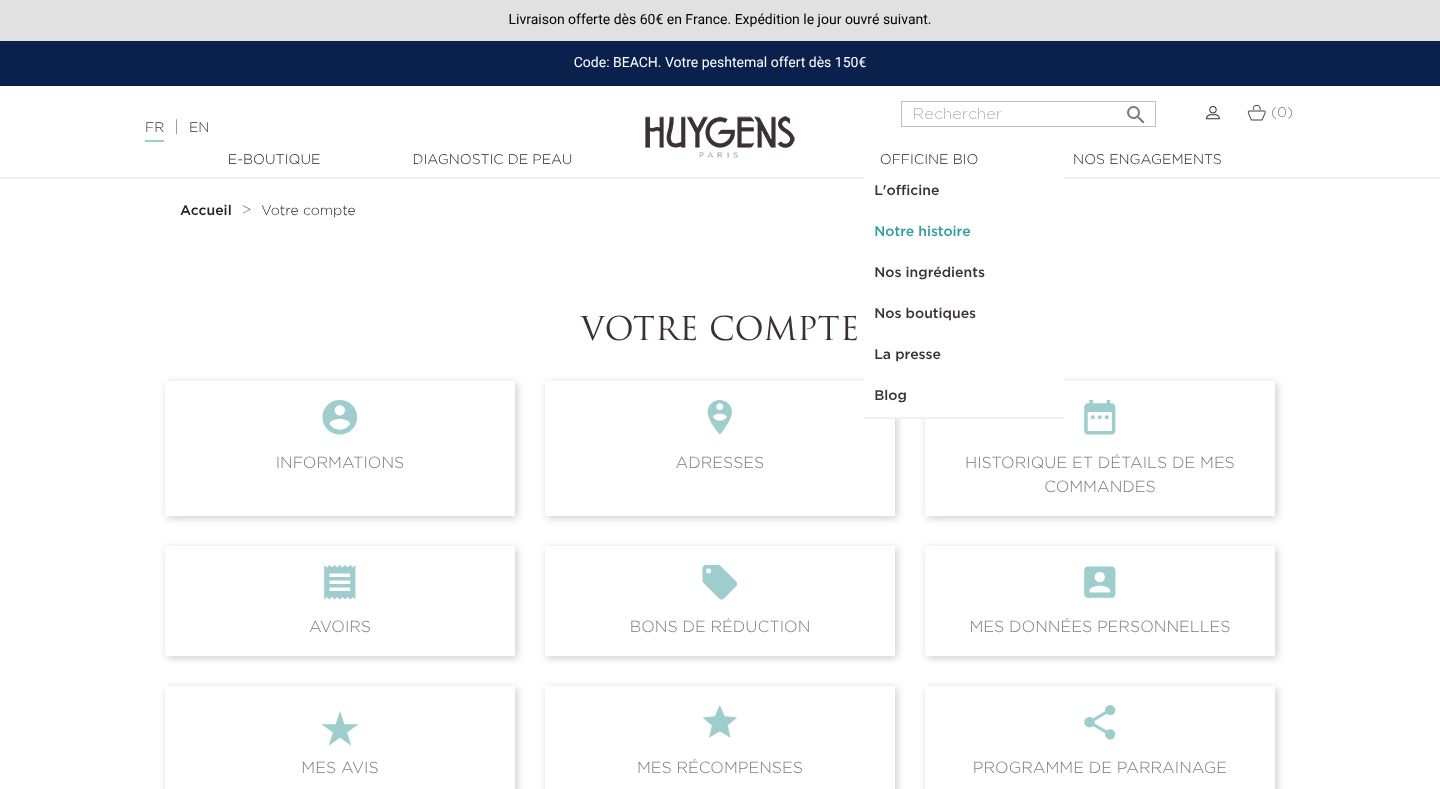 click on "Notre histoire" at bounding box center (964, 232) 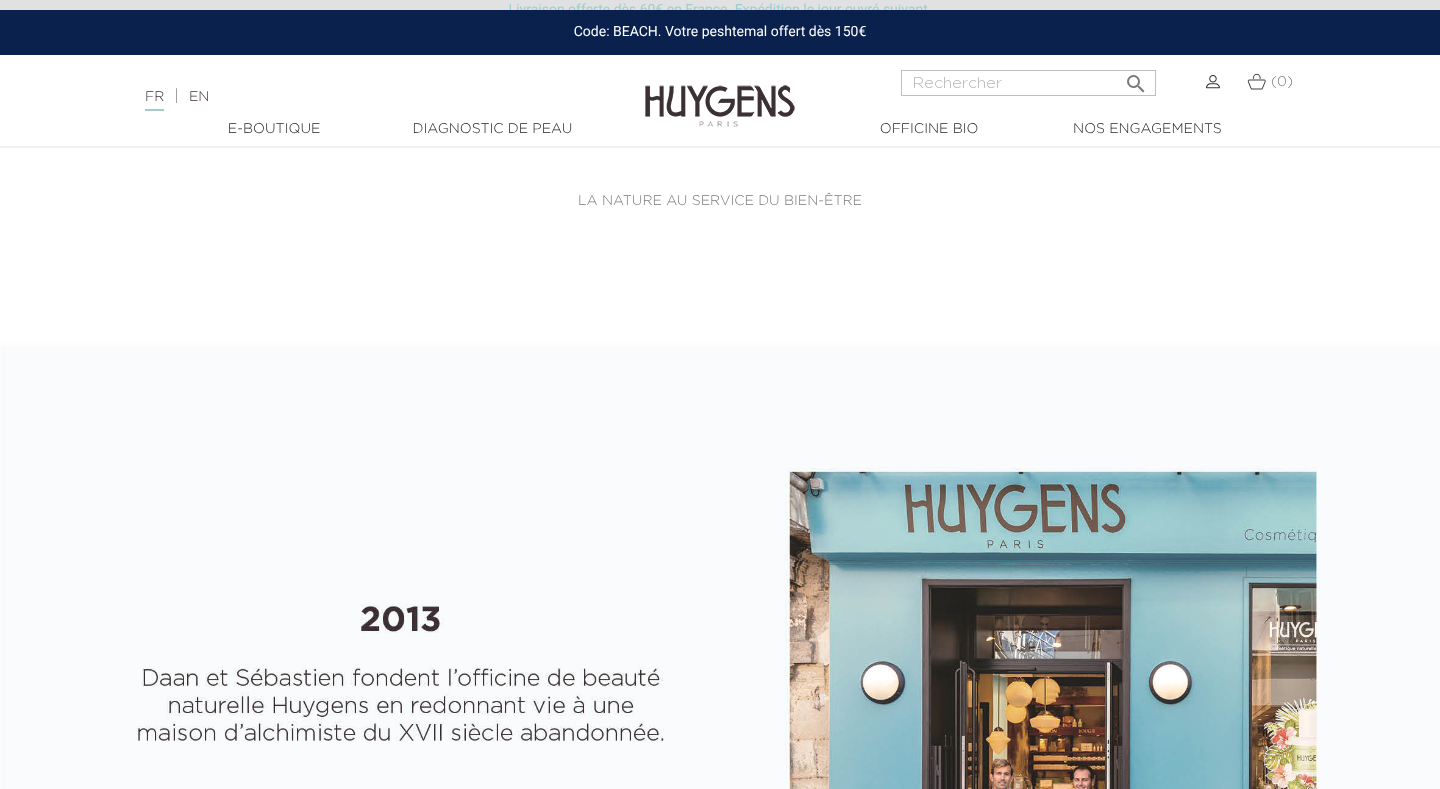 select on "FR" 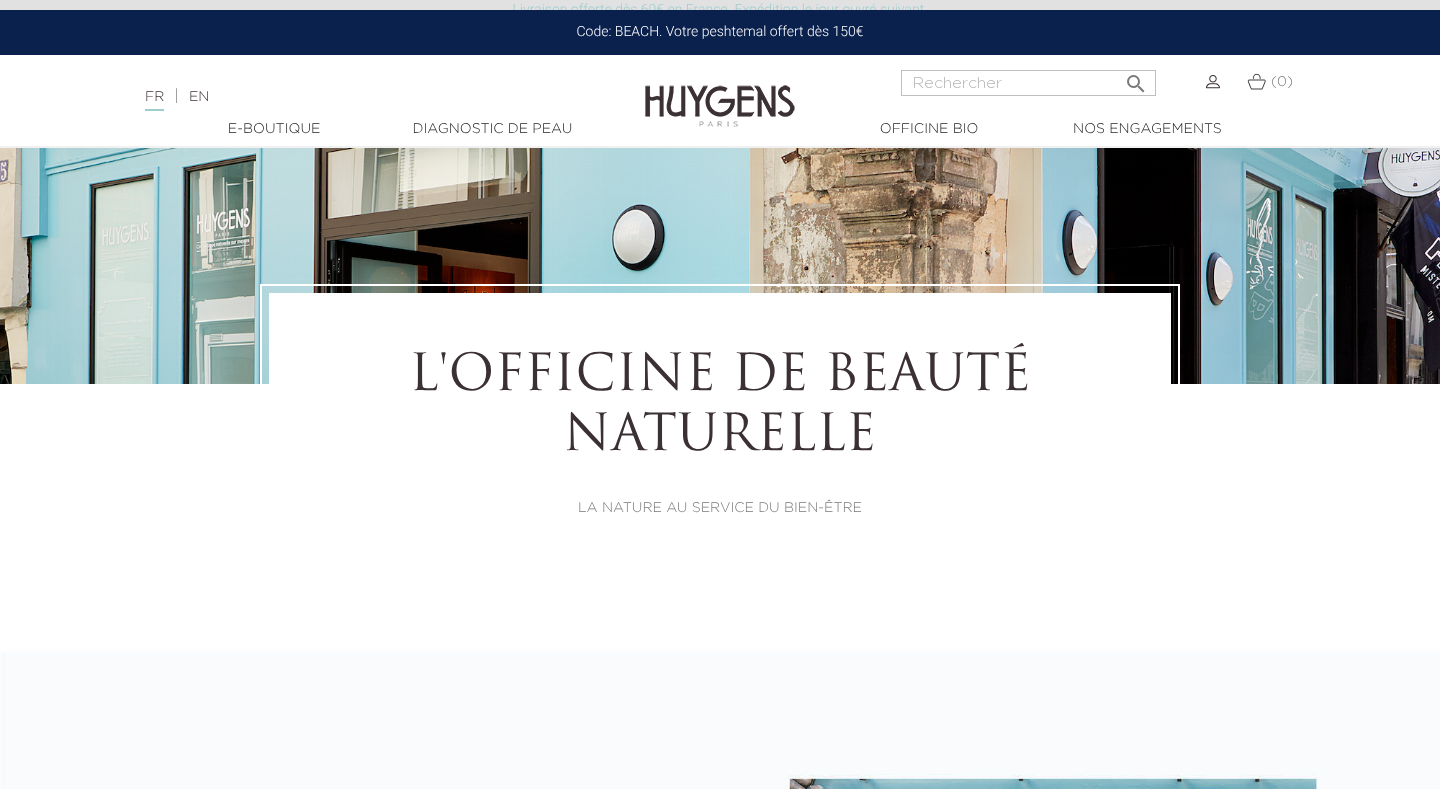 scroll, scrollTop: 0, scrollLeft: 0, axis: both 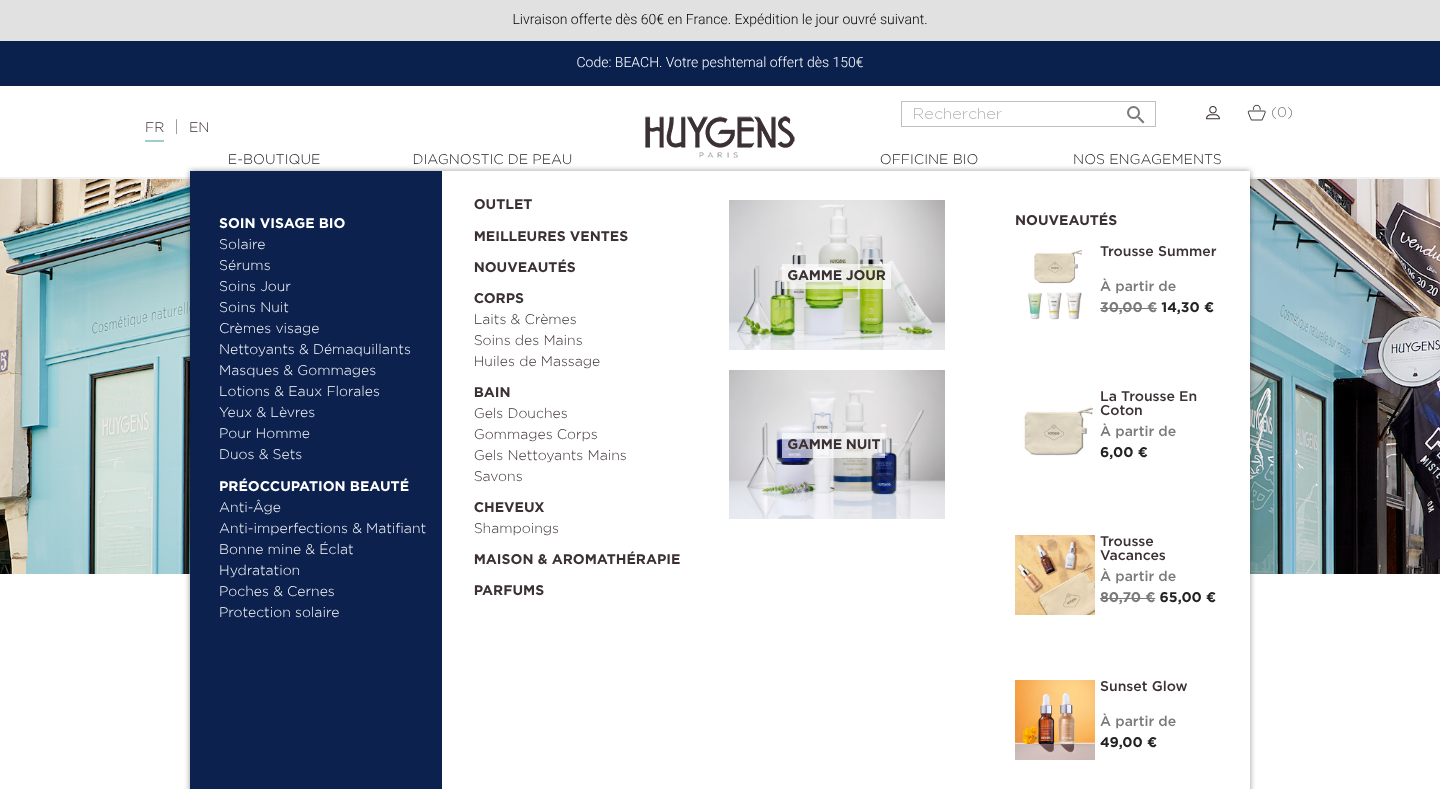 click on "Protection solaire" at bounding box center [323, 613] 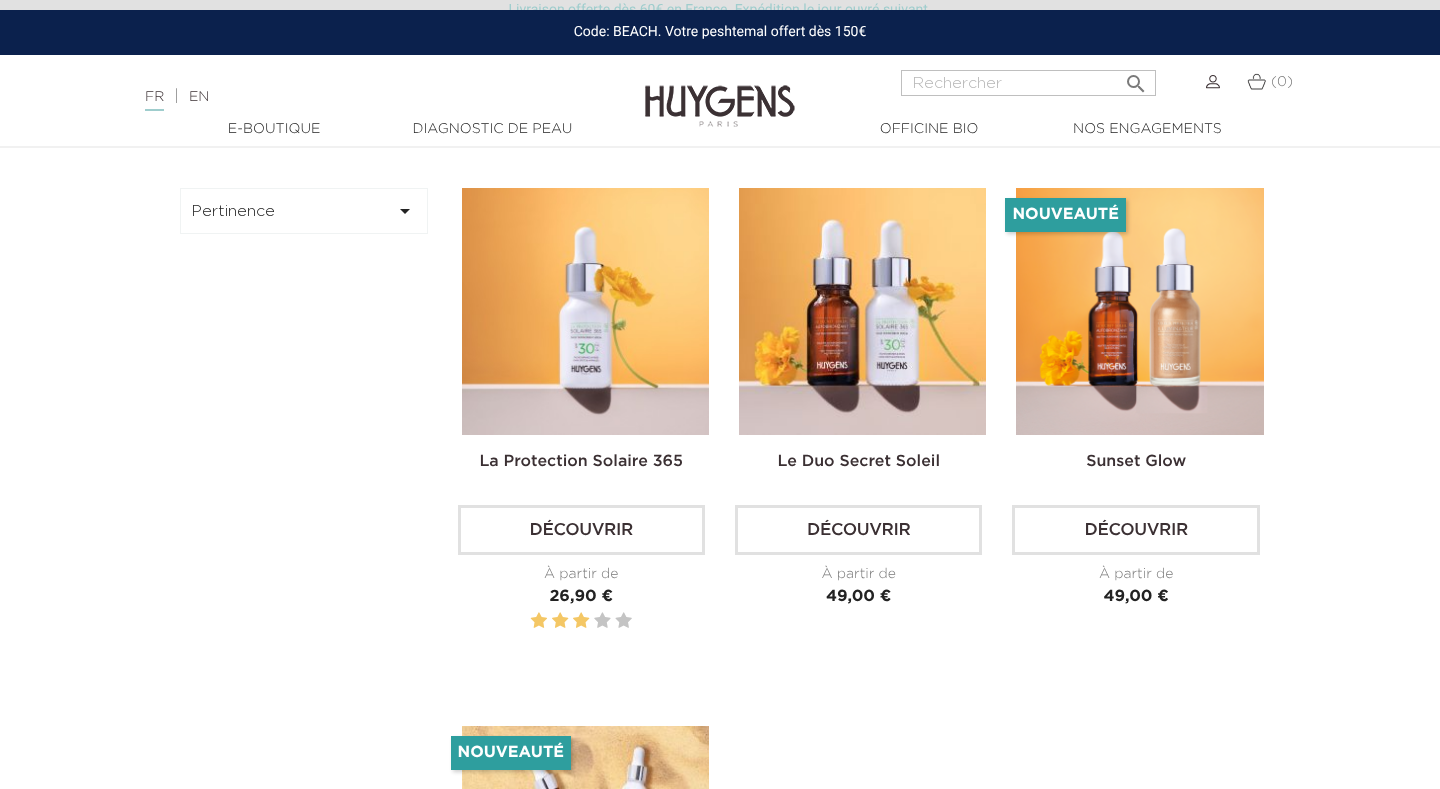 scroll, scrollTop: 530, scrollLeft: 0, axis: vertical 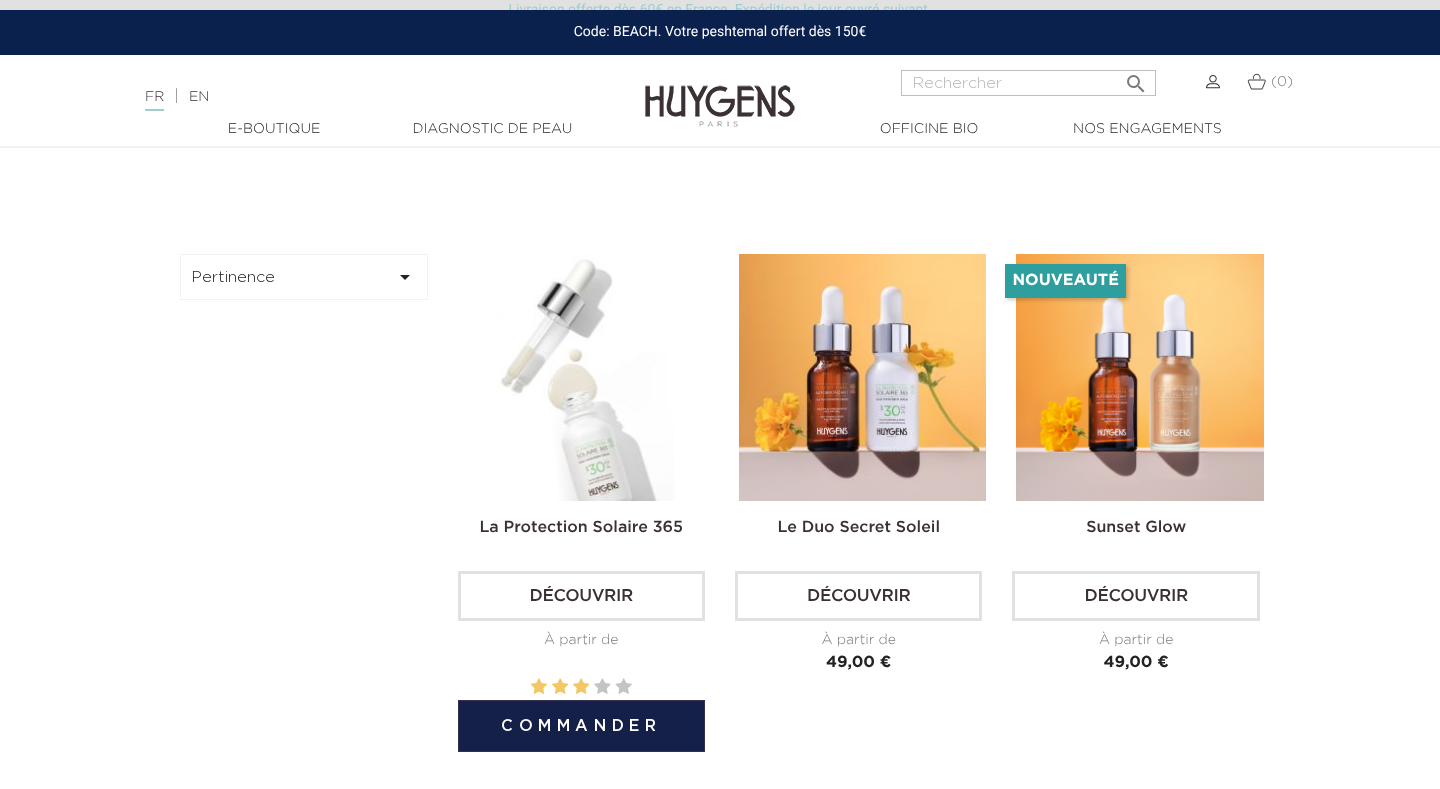click at bounding box center (585, 377) 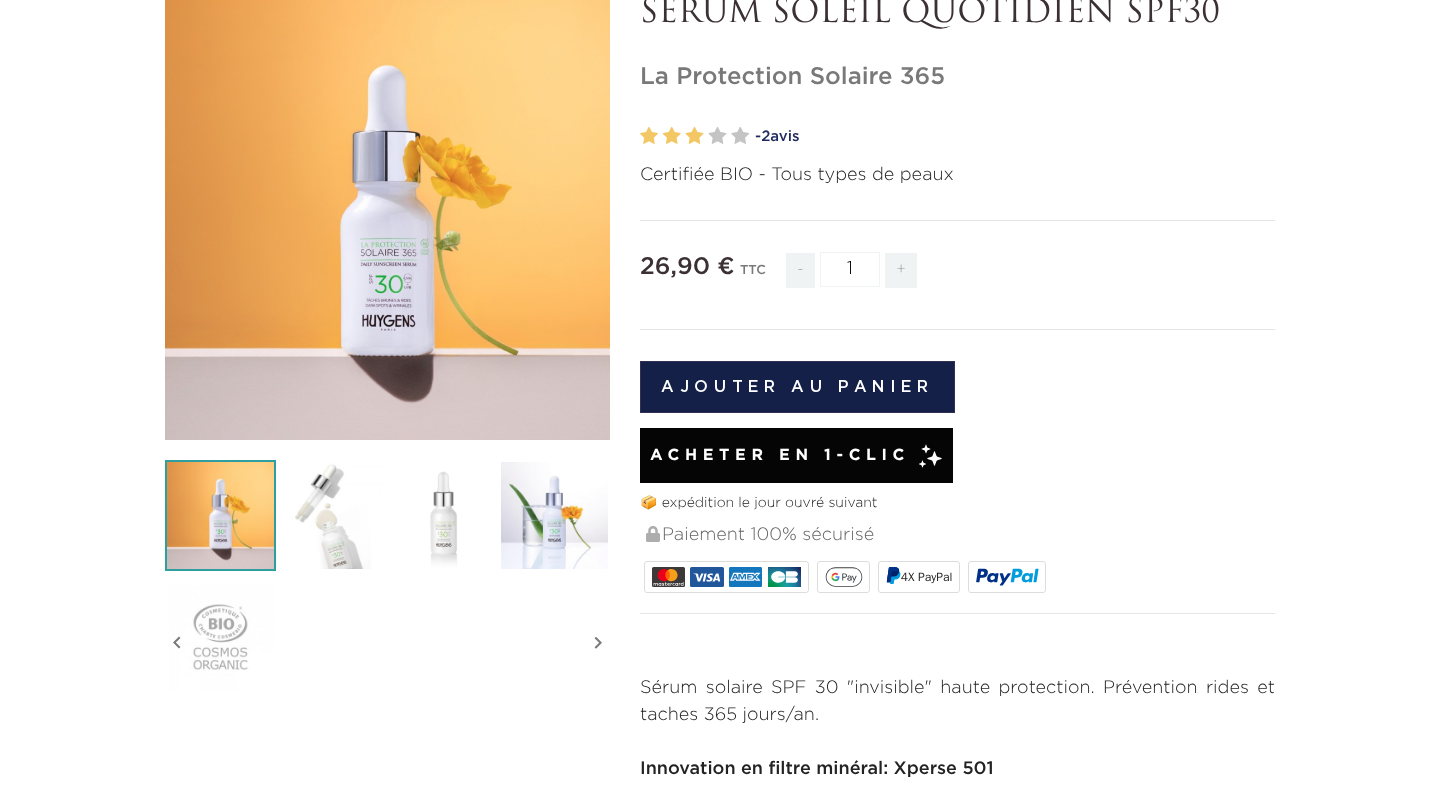 scroll, scrollTop: 0, scrollLeft: 0, axis: both 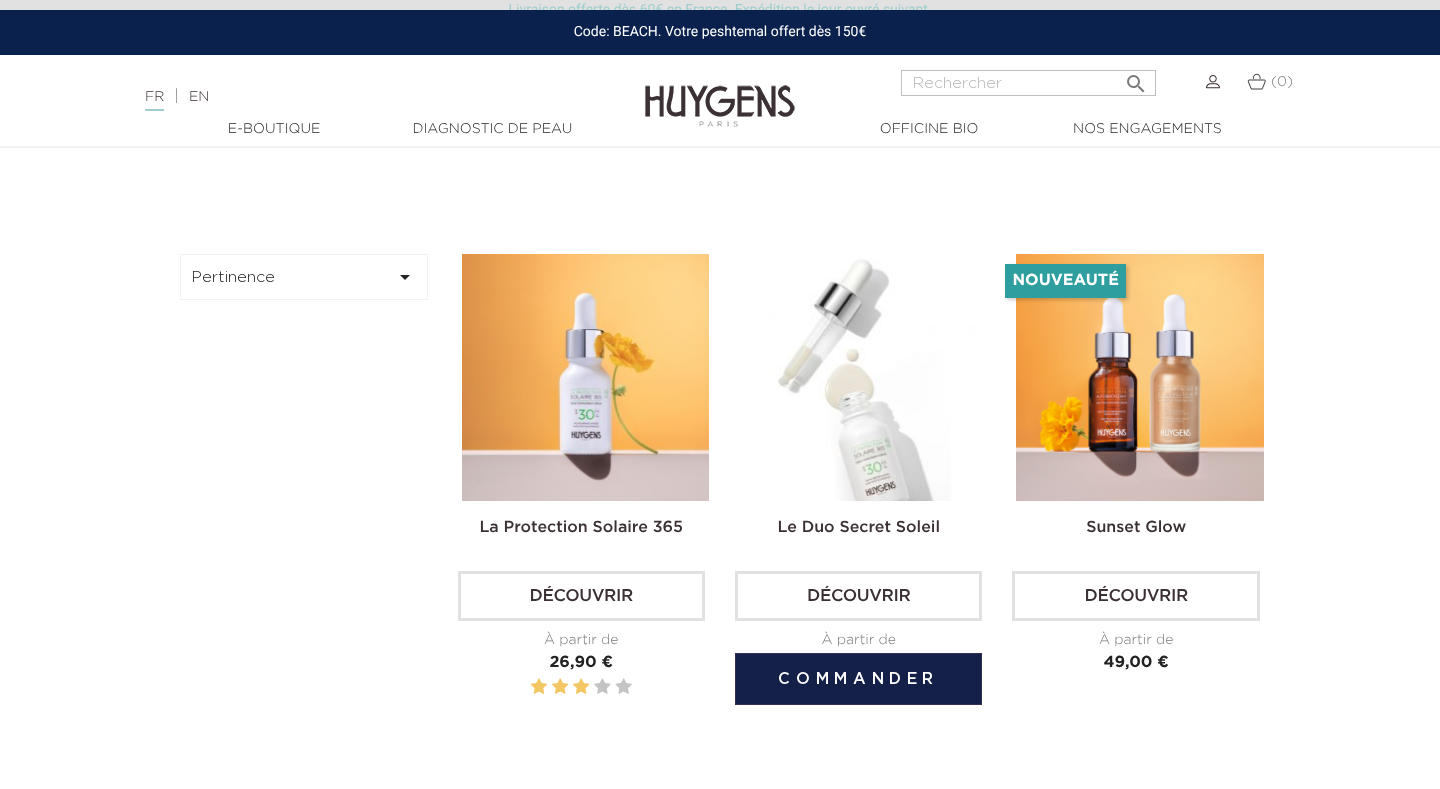 click at bounding box center (862, 377) 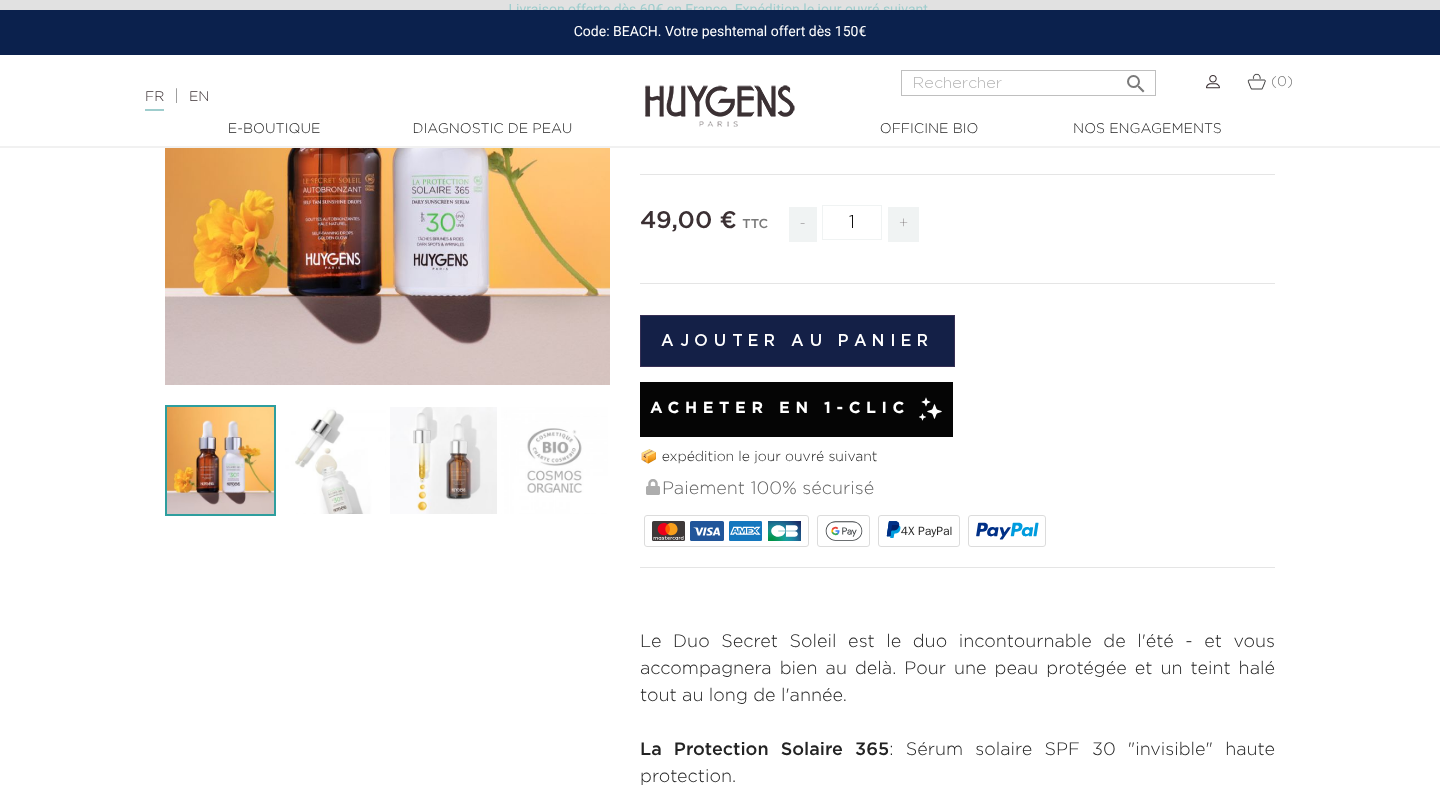 scroll, scrollTop: 0, scrollLeft: 0, axis: both 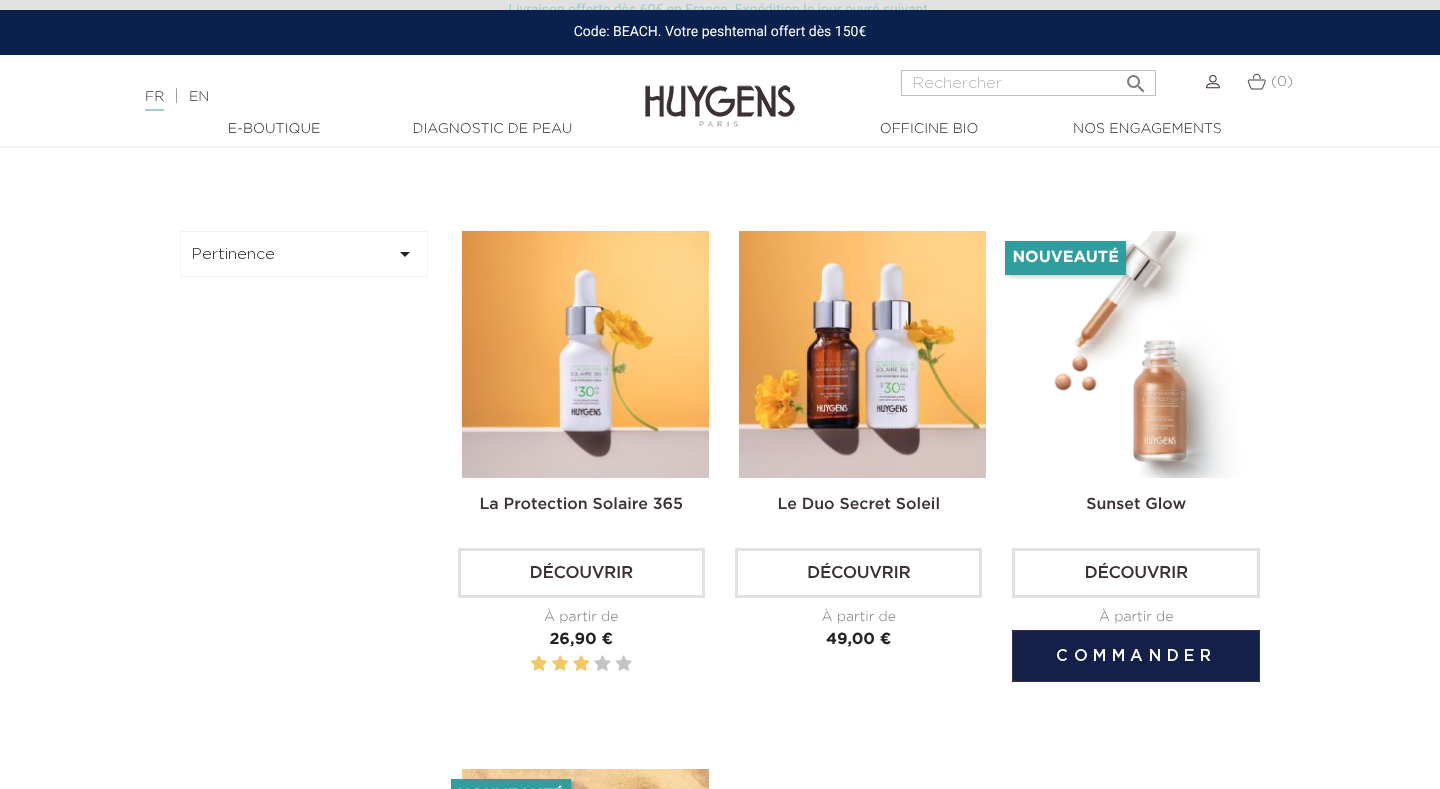 click at bounding box center (1139, 354) 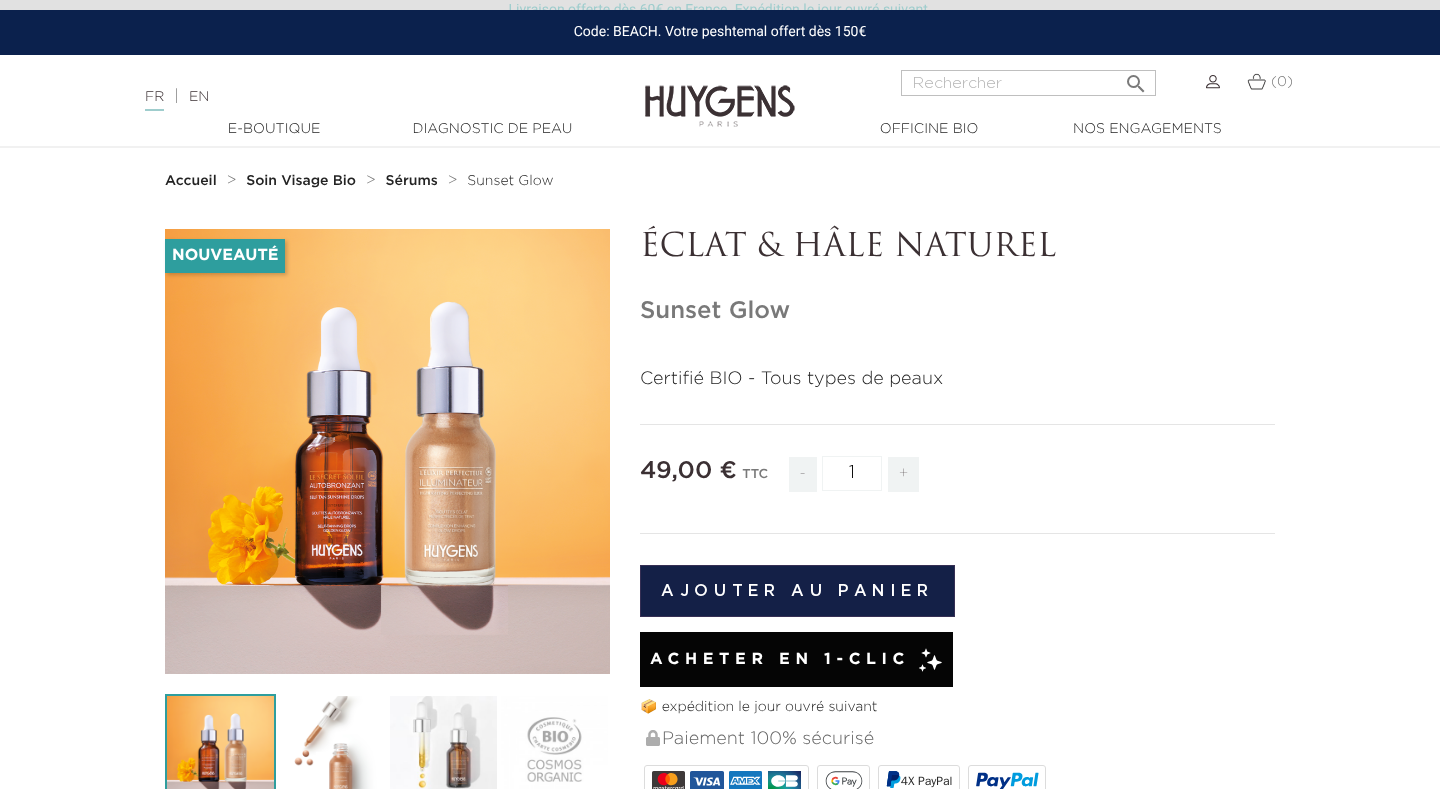 scroll, scrollTop: 0, scrollLeft: 0, axis: both 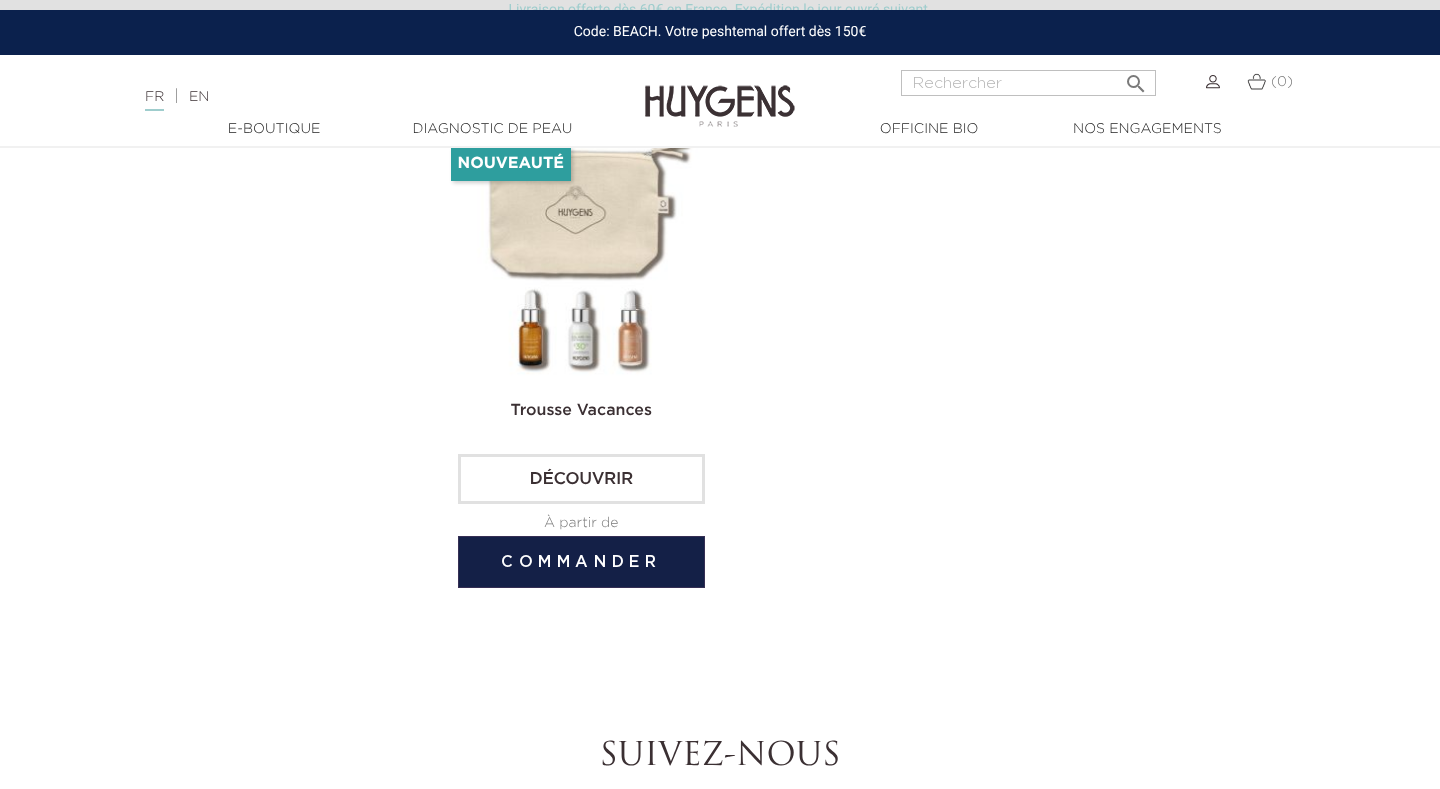 click on "Découvrir" at bounding box center (581, 479) 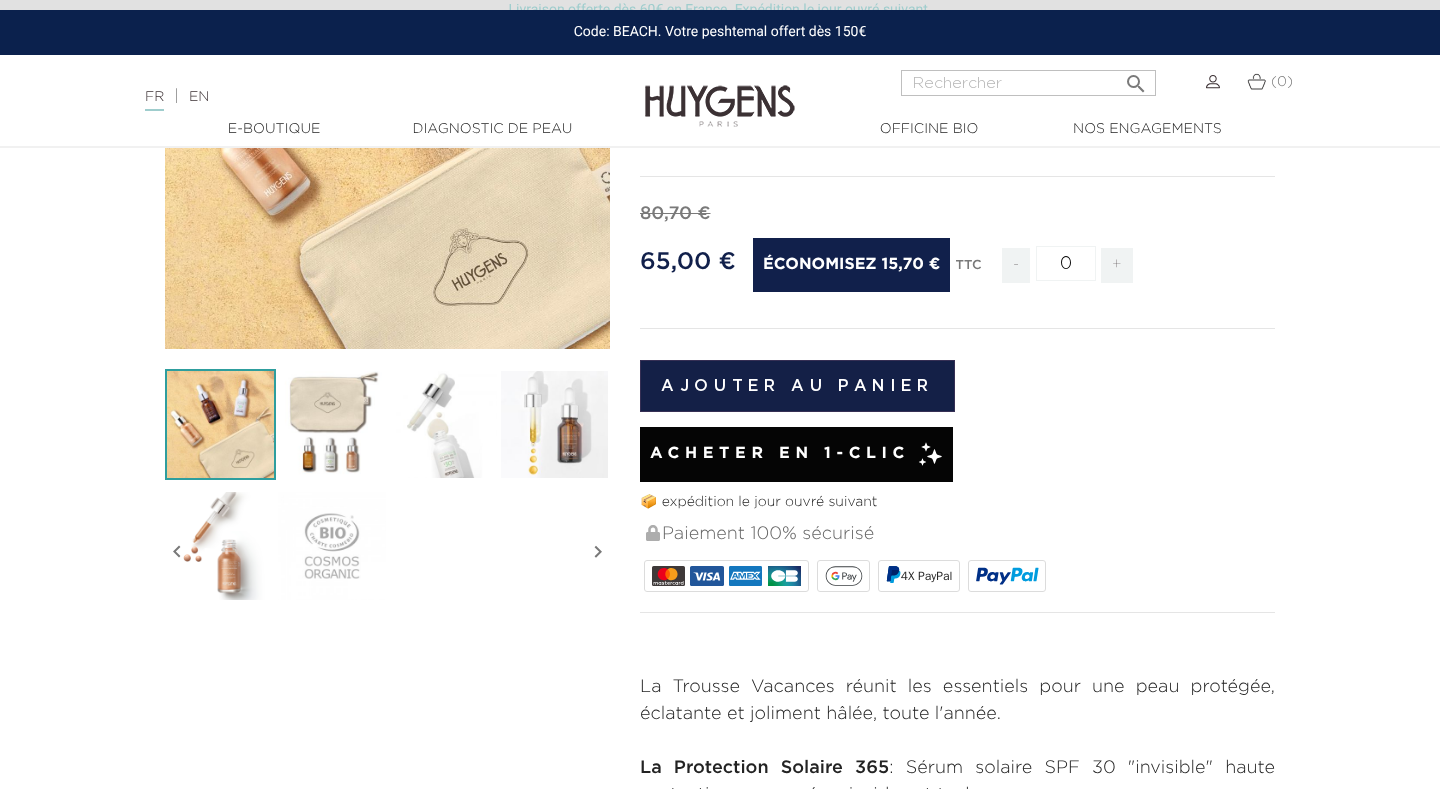 scroll, scrollTop: 152, scrollLeft: 0, axis: vertical 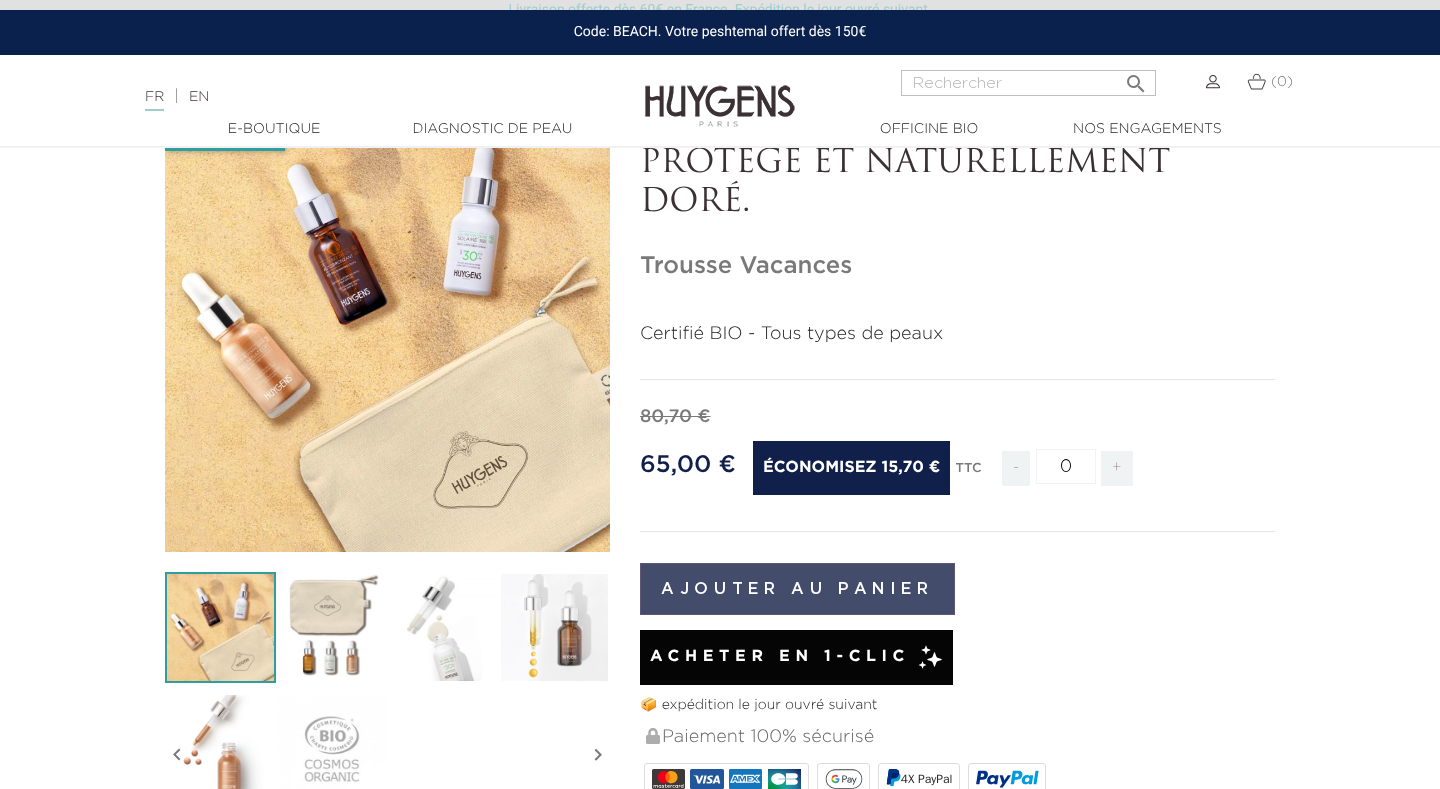 click on "Ajouter au panier" at bounding box center [797, 589] 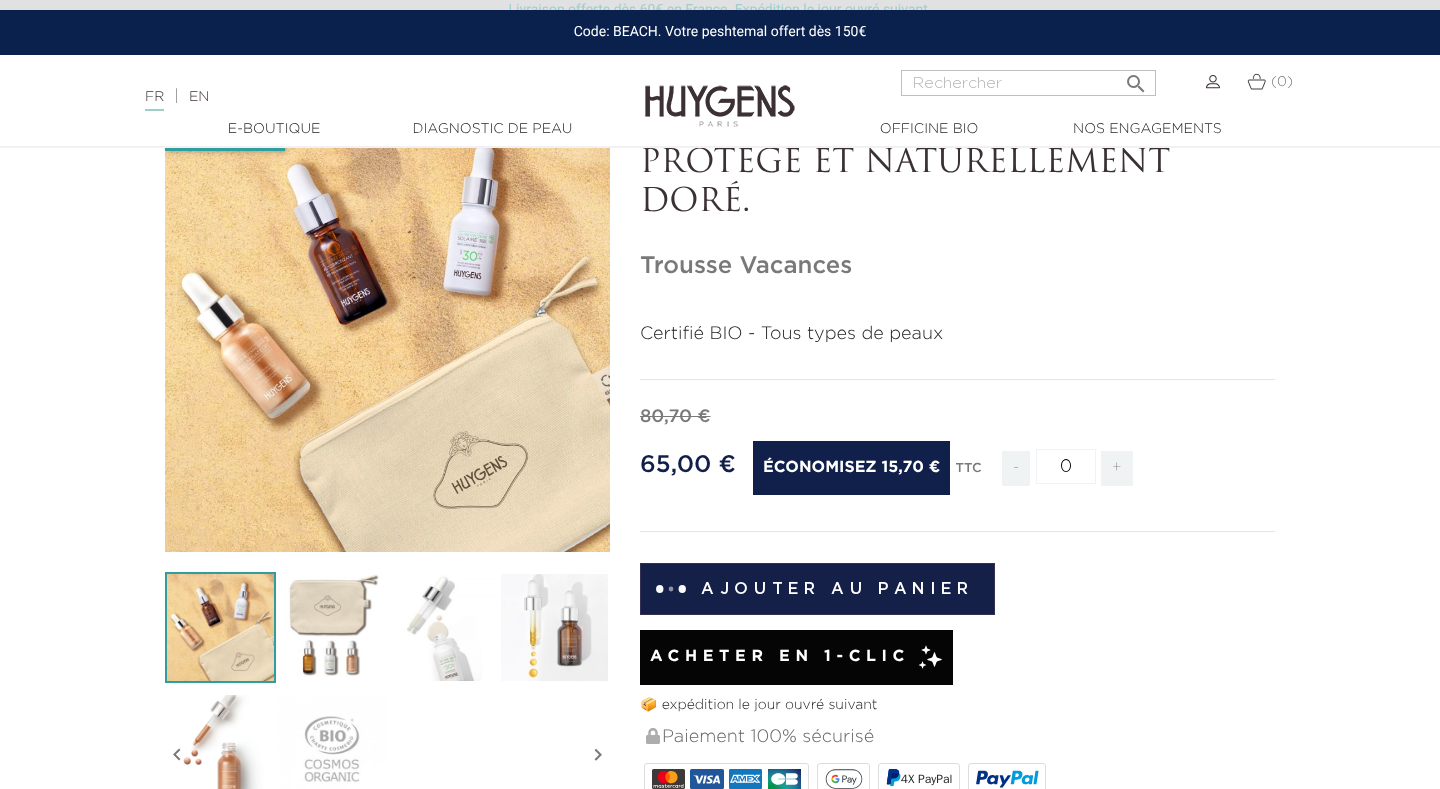 click on "+" at bounding box center [1117, 468] 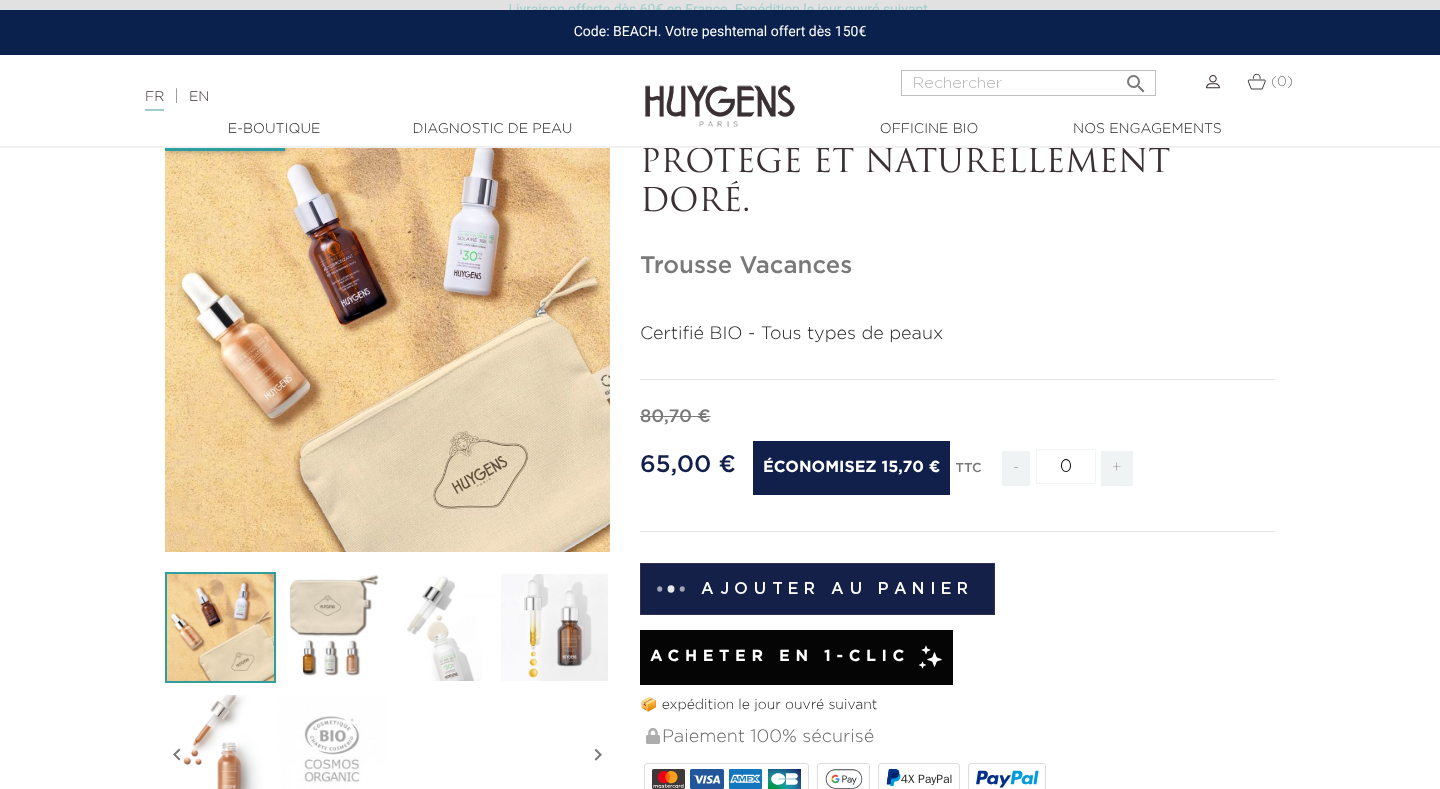 type on "1" 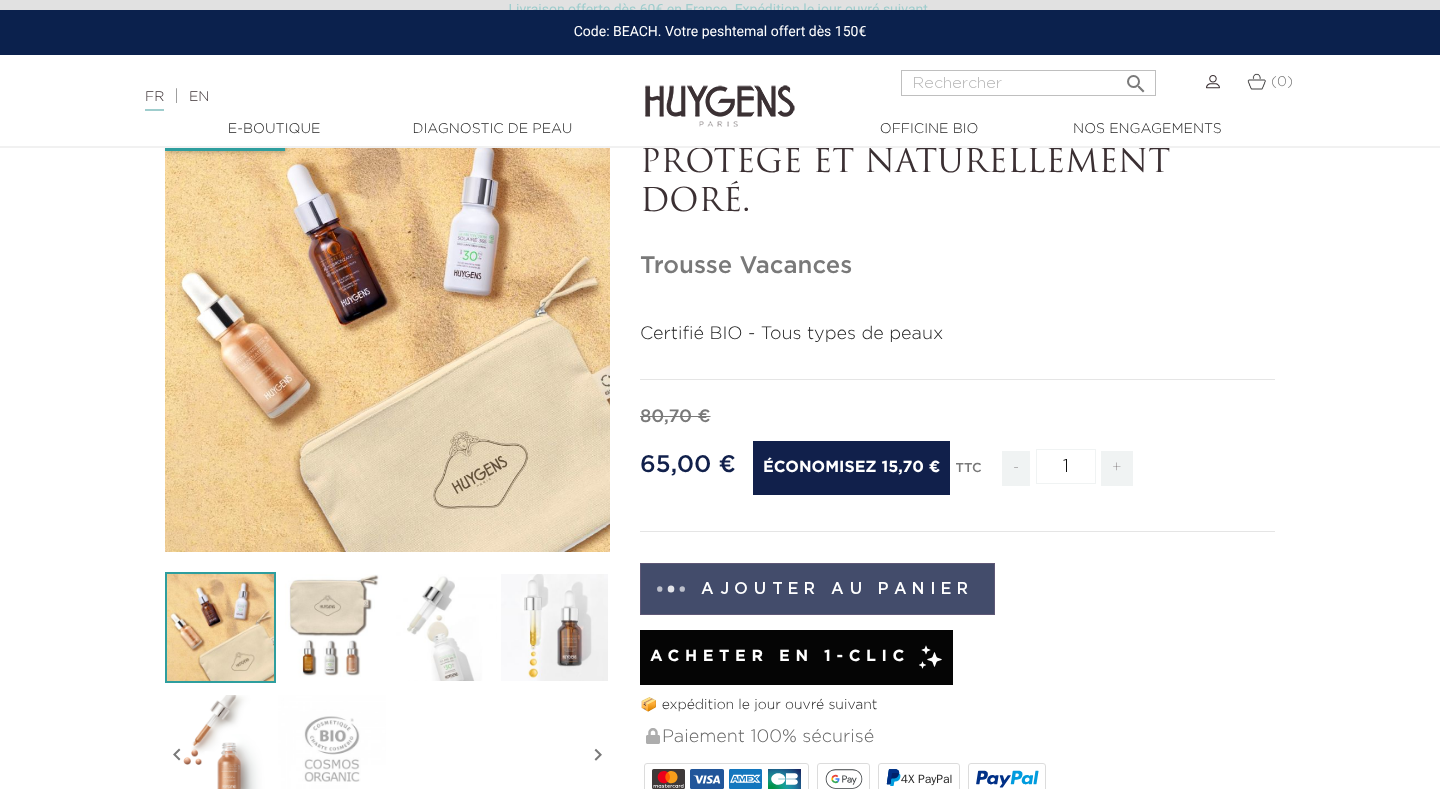 click on "Ajouter au panier" at bounding box center [817, 589] 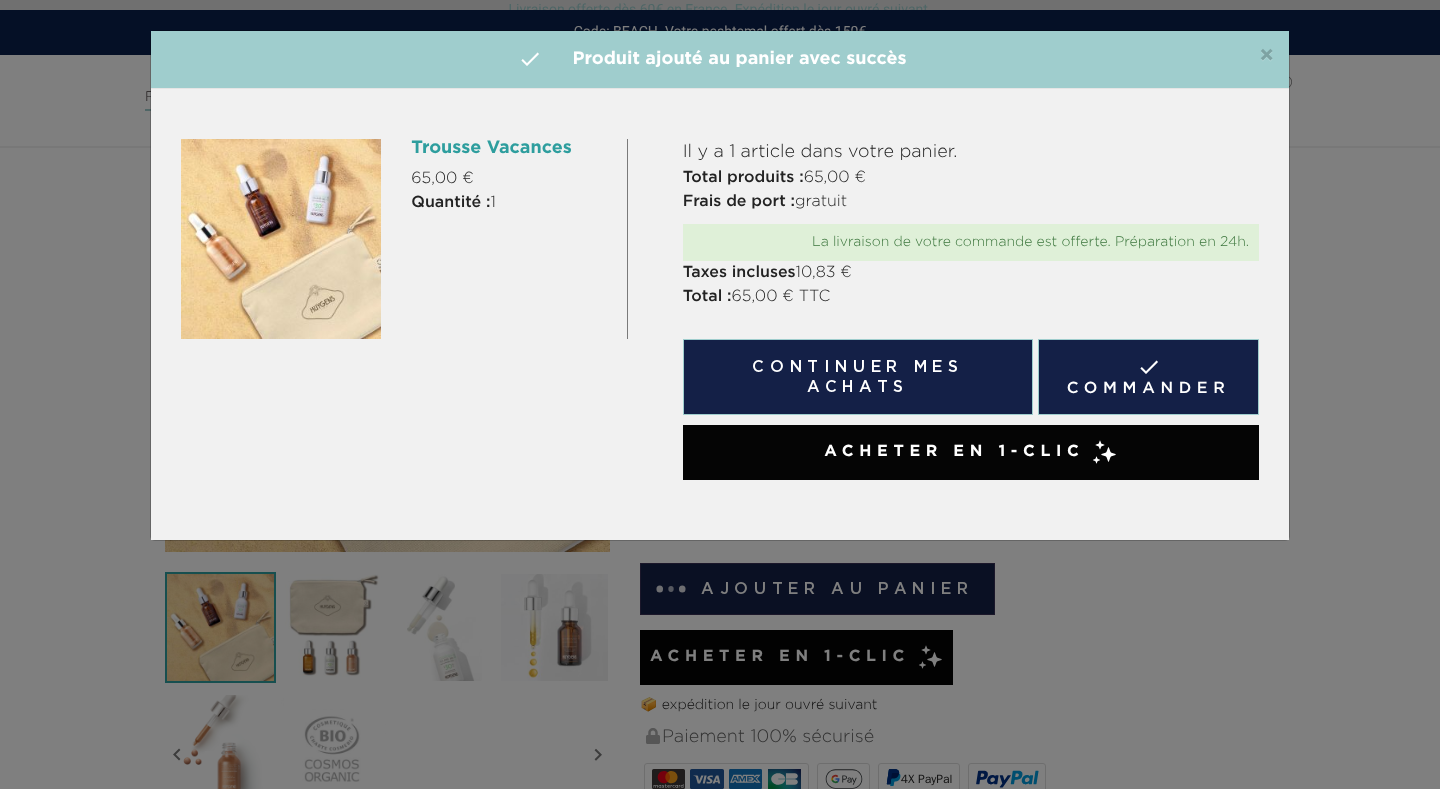 click on "×
 Produit ajouté au panier avec succès
Trousse Vacances
65,00 €
Quantité :  1
Il y a 1 article dans votre panier.
Total produits :  65,00 €
Frais de port :  gratuit
La livraison de votre commande est offerte. Préparation en 24h.
Taxes incluses  10,83 €
Total :  65,00 € TTC
Continuer mes achats
 Commander" at bounding box center [720, 394] 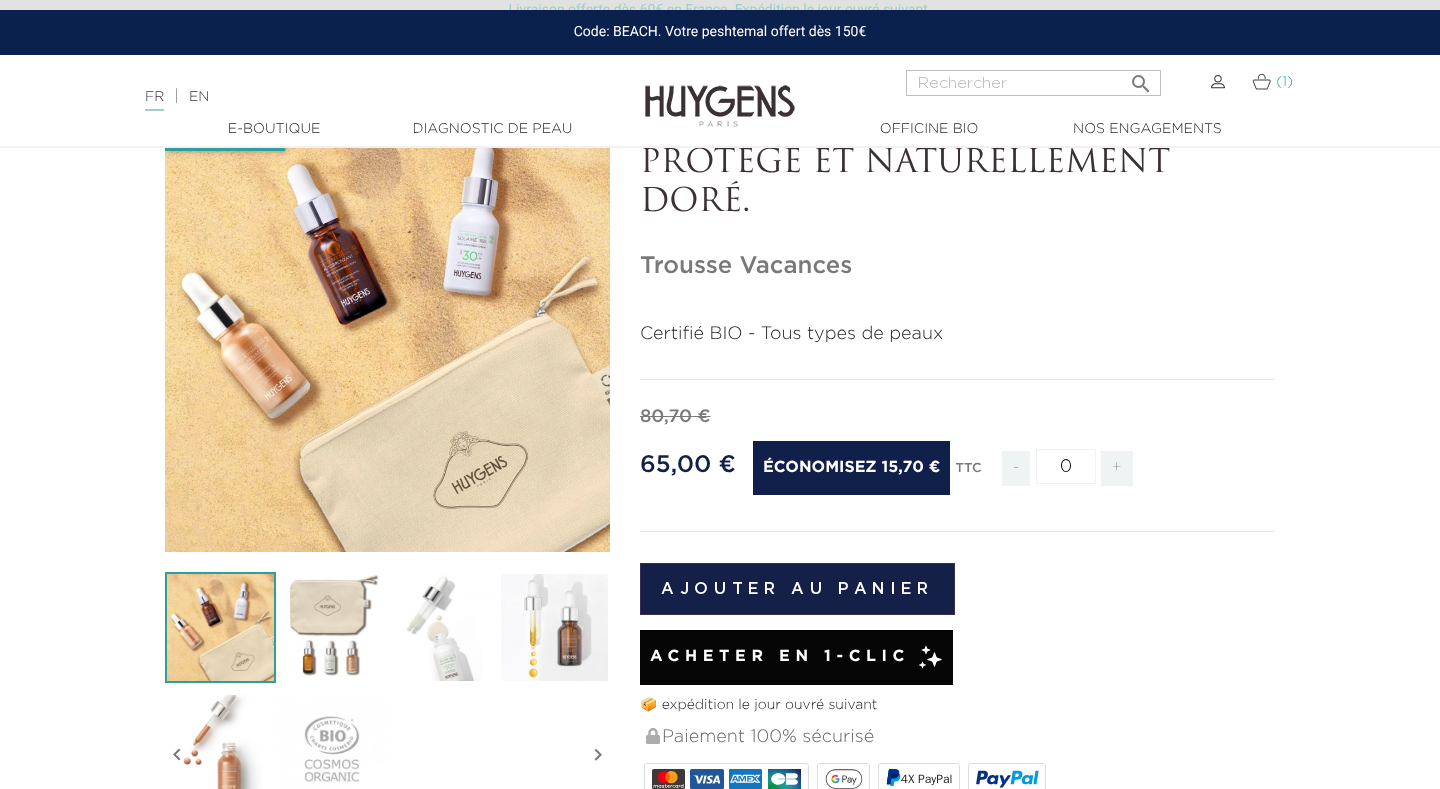 click at bounding box center (1261, 81) 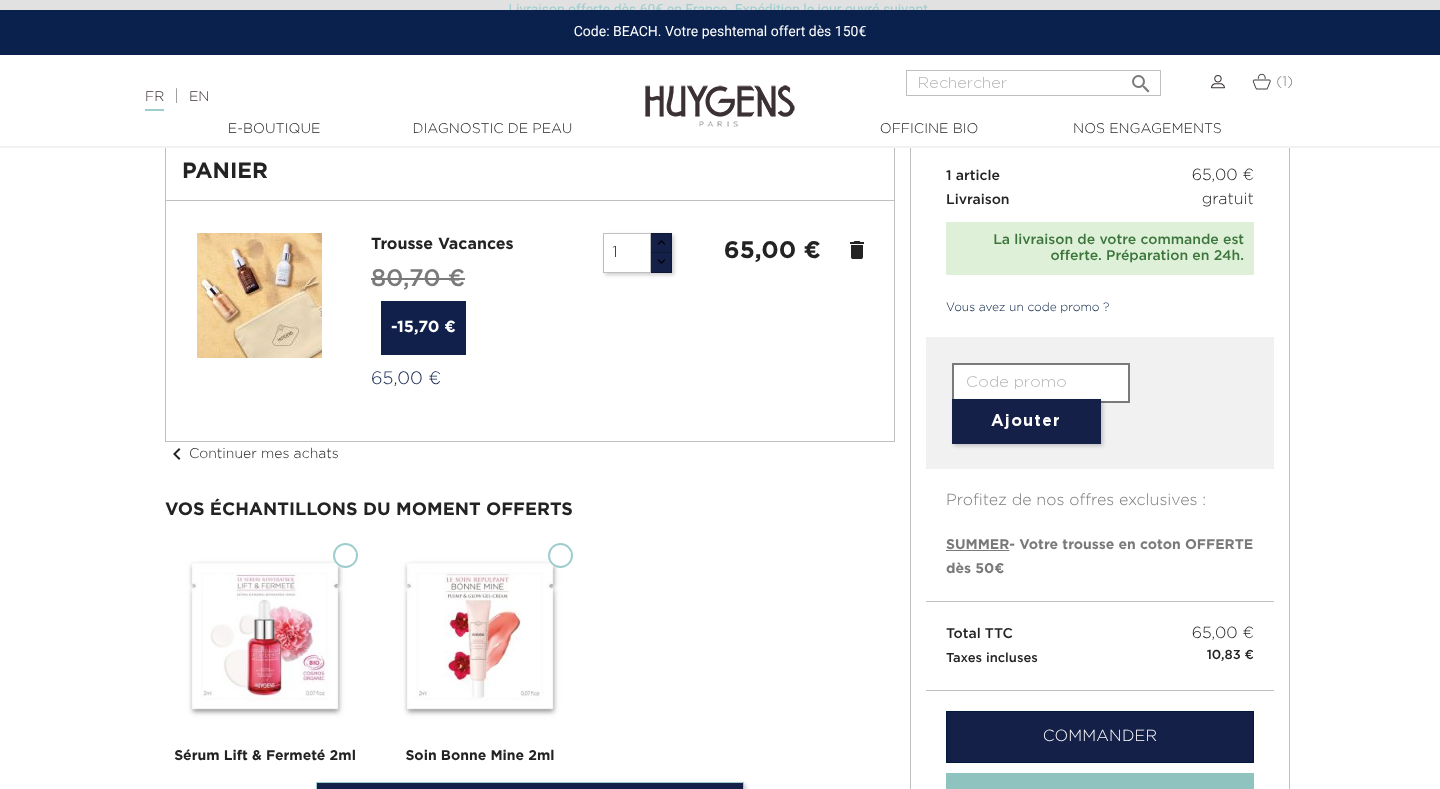 scroll, scrollTop: 24, scrollLeft: 0, axis: vertical 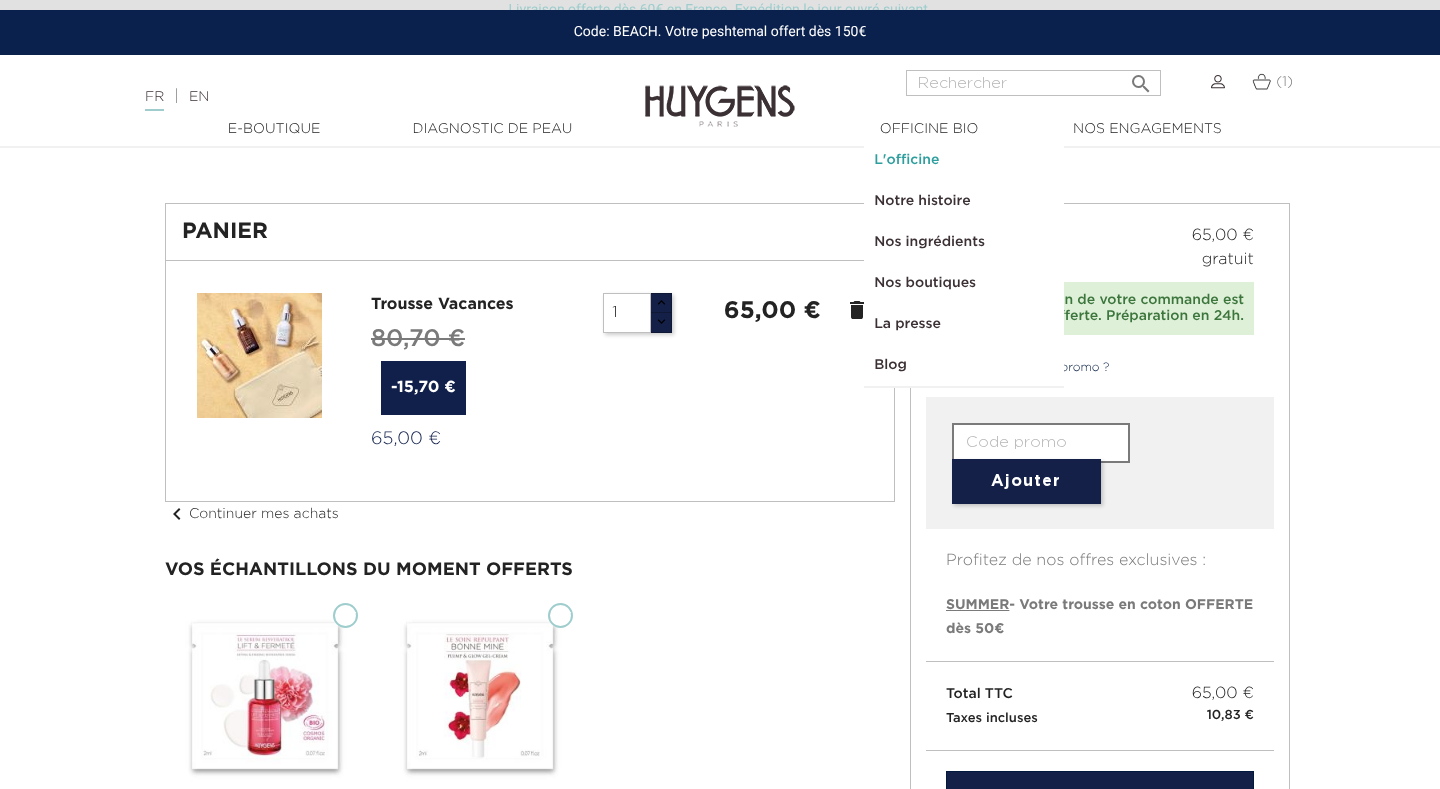 click on "L'officine" at bounding box center (964, 160) 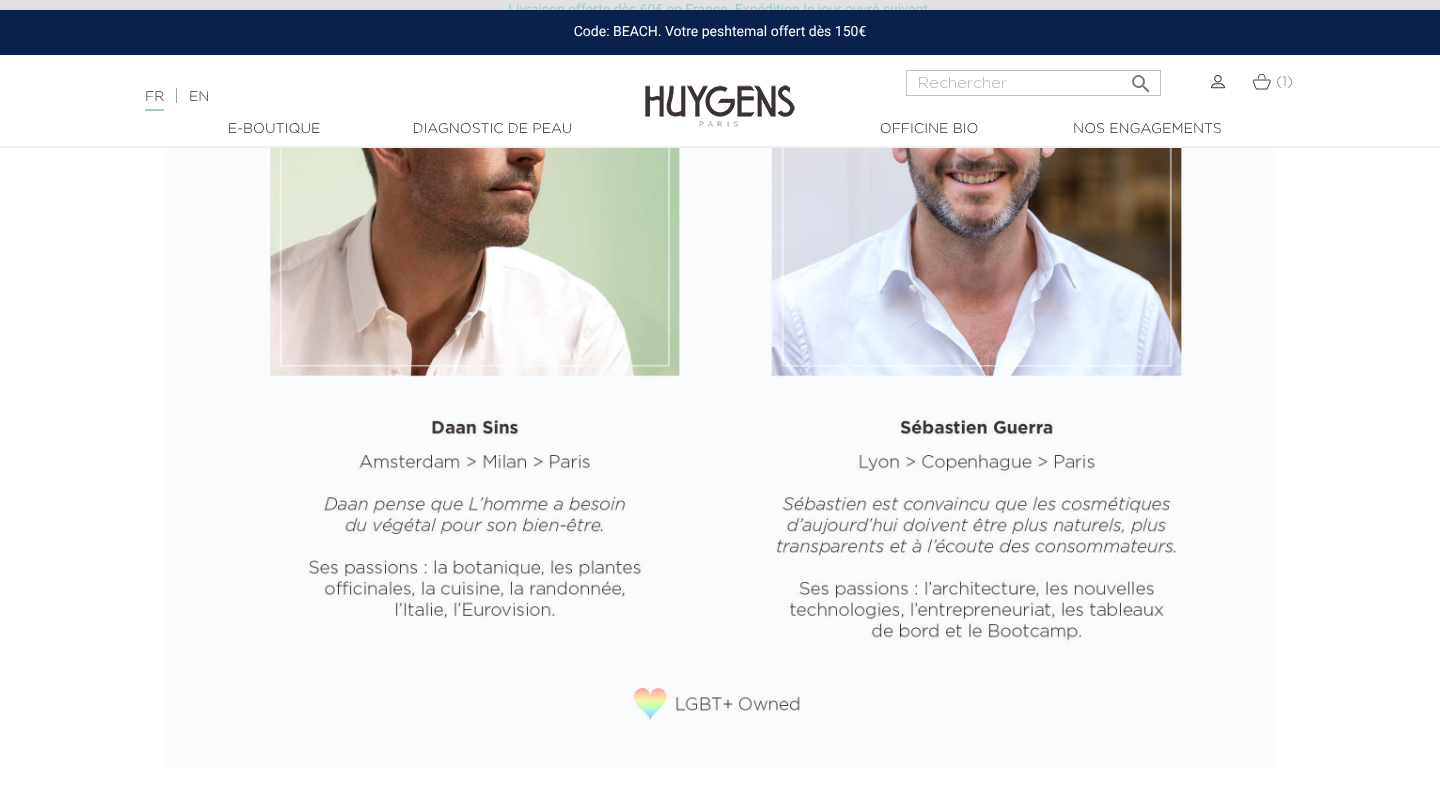 scroll, scrollTop: 2847, scrollLeft: 0, axis: vertical 